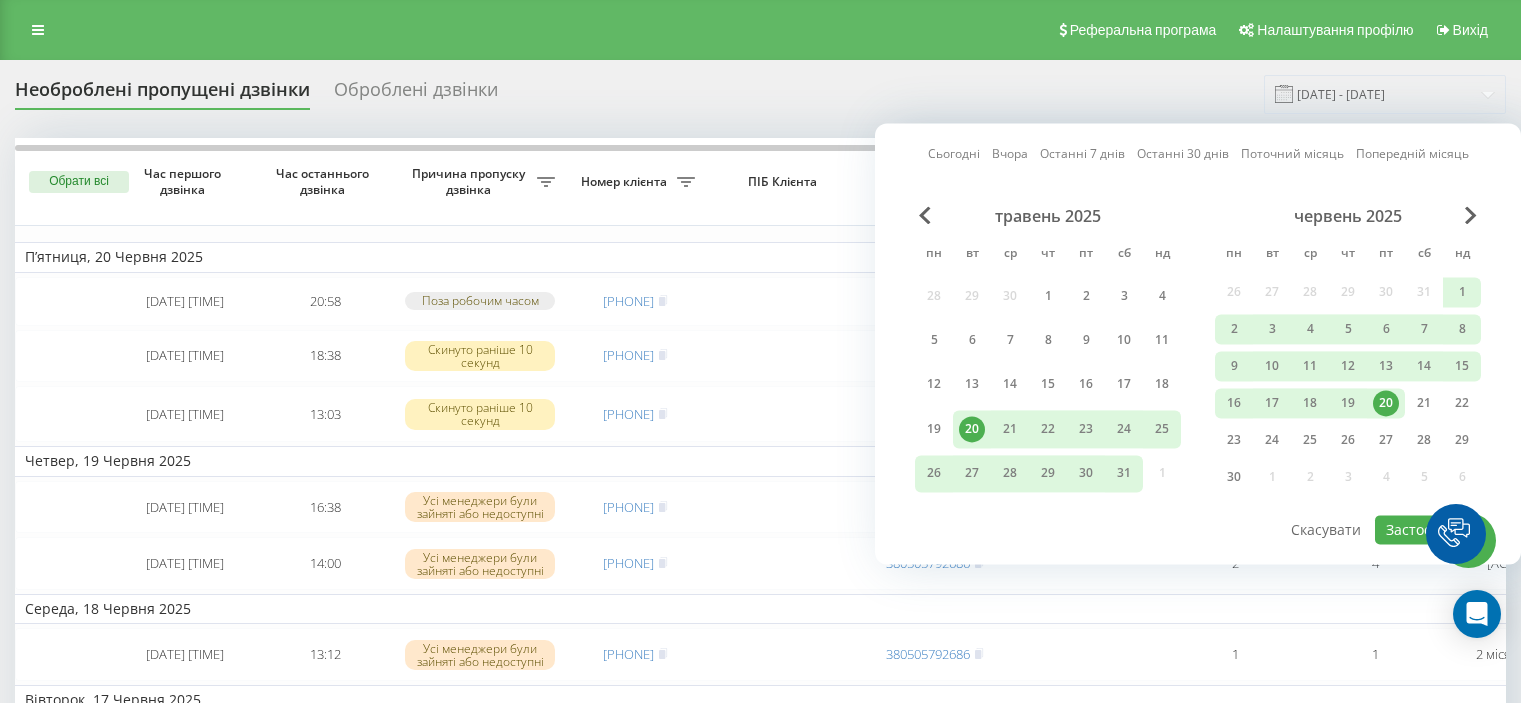 scroll, scrollTop: 0, scrollLeft: 0, axis: both 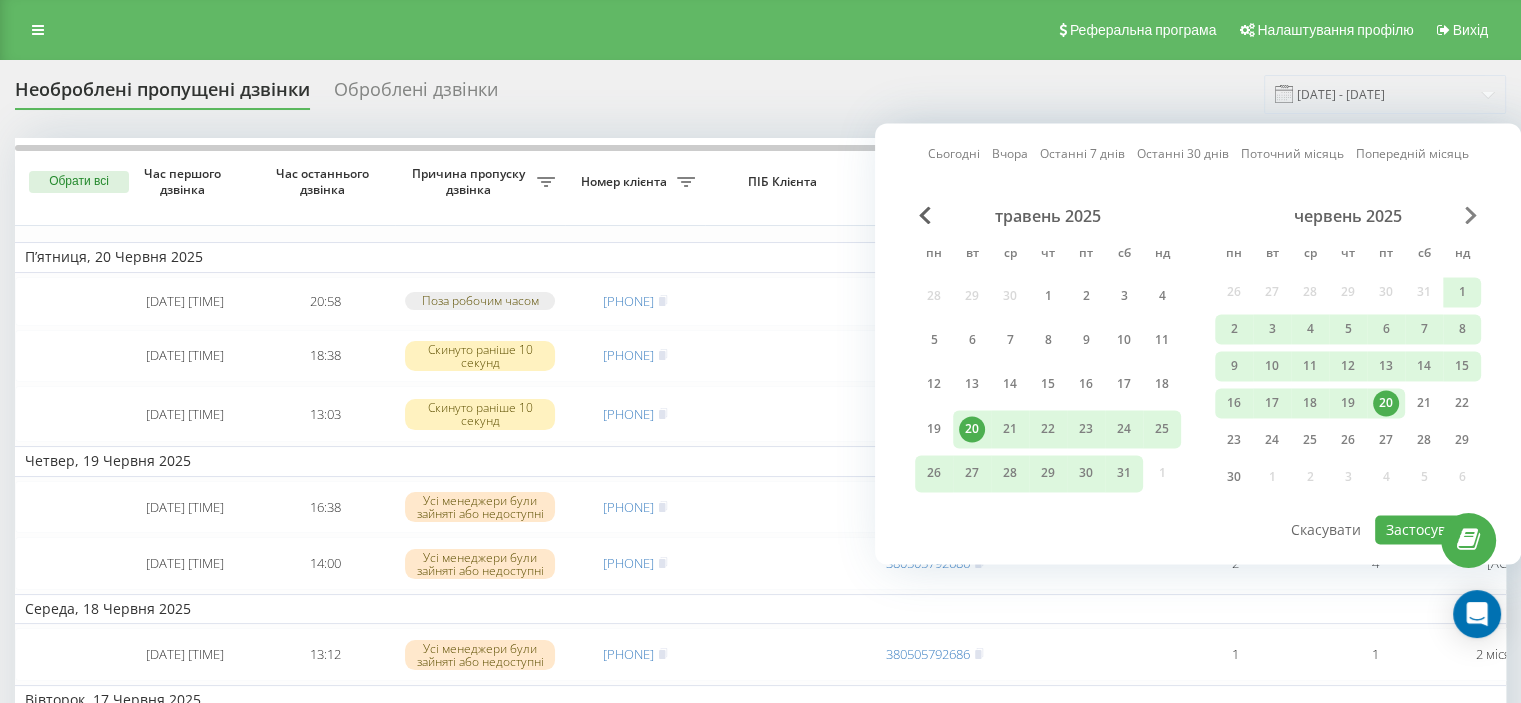 click at bounding box center (1471, 215) 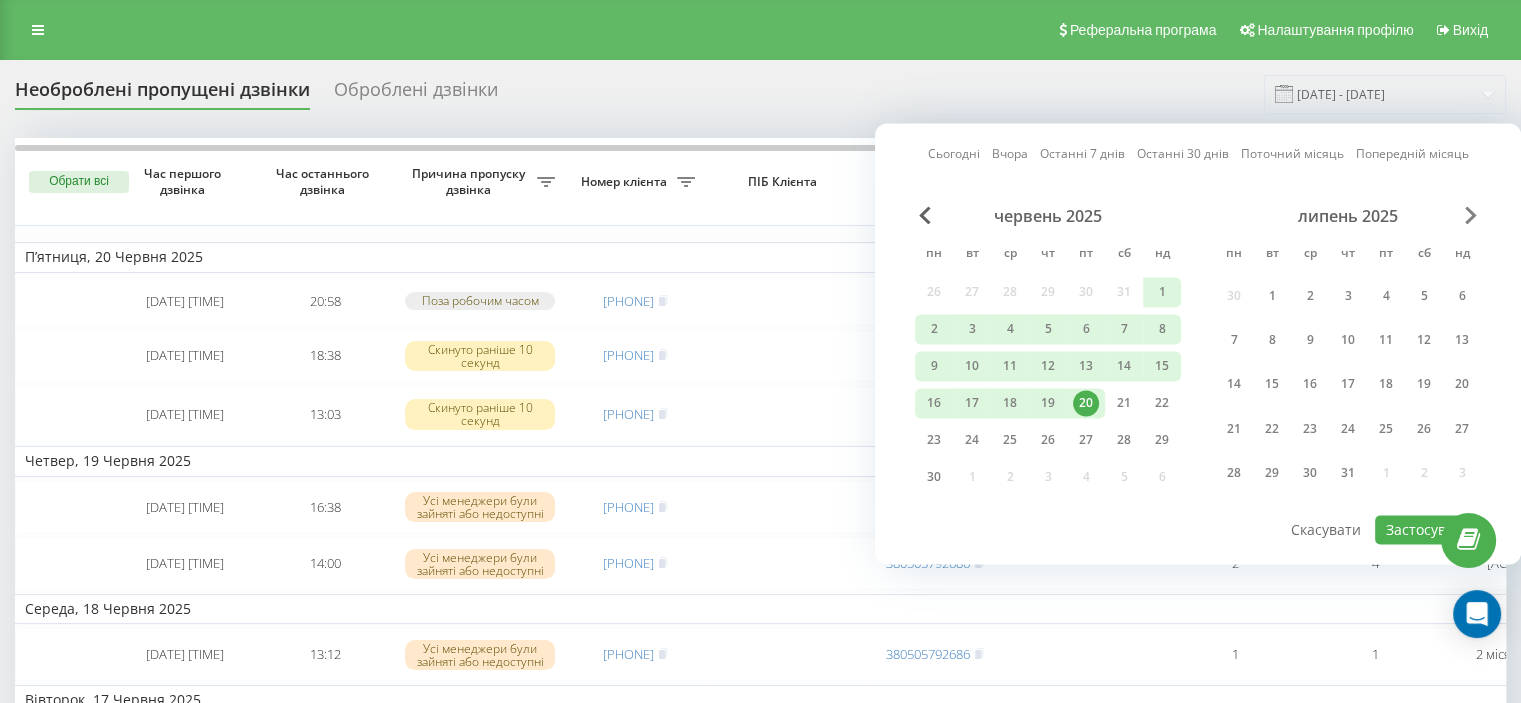 click at bounding box center [1471, 215] 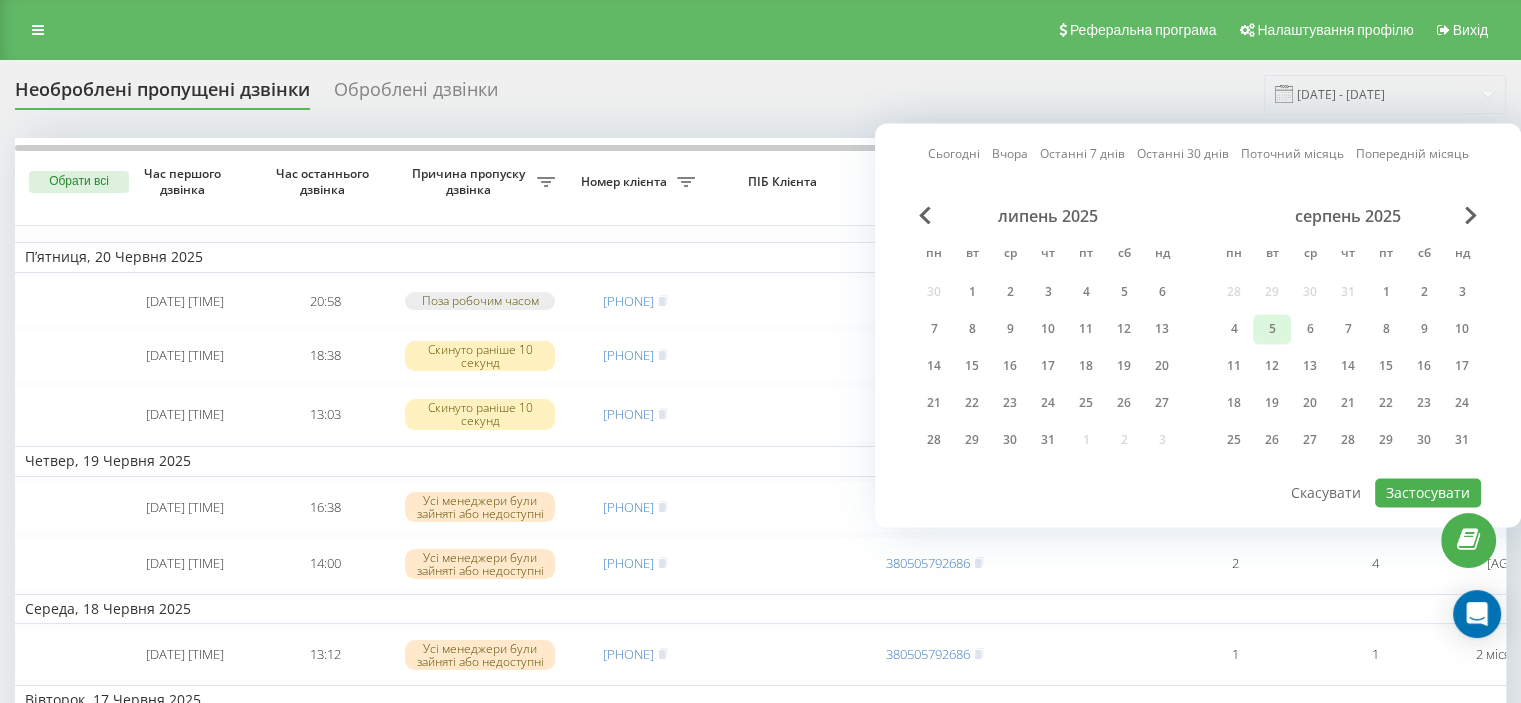 click on "5" at bounding box center [1272, 329] 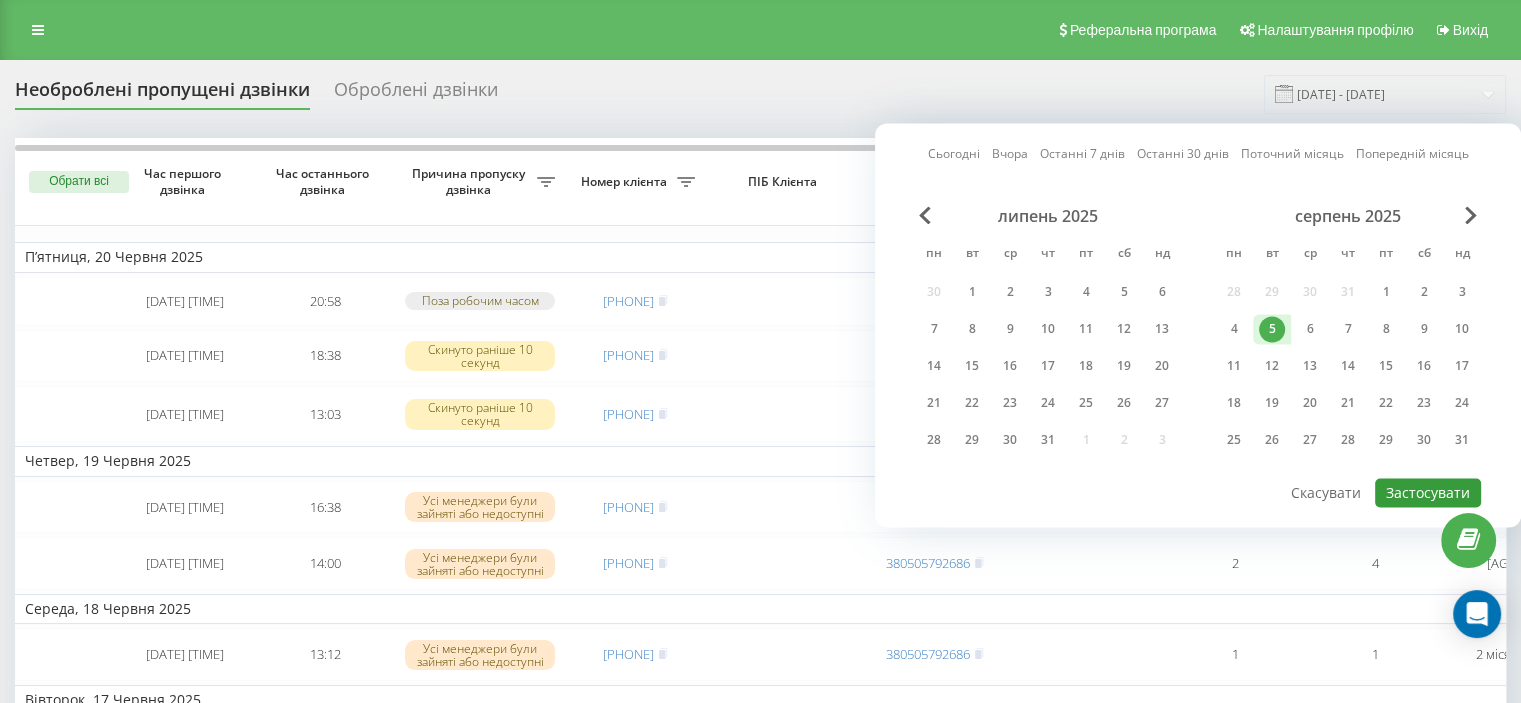click on "Застосувати" at bounding box center [1428, 492] 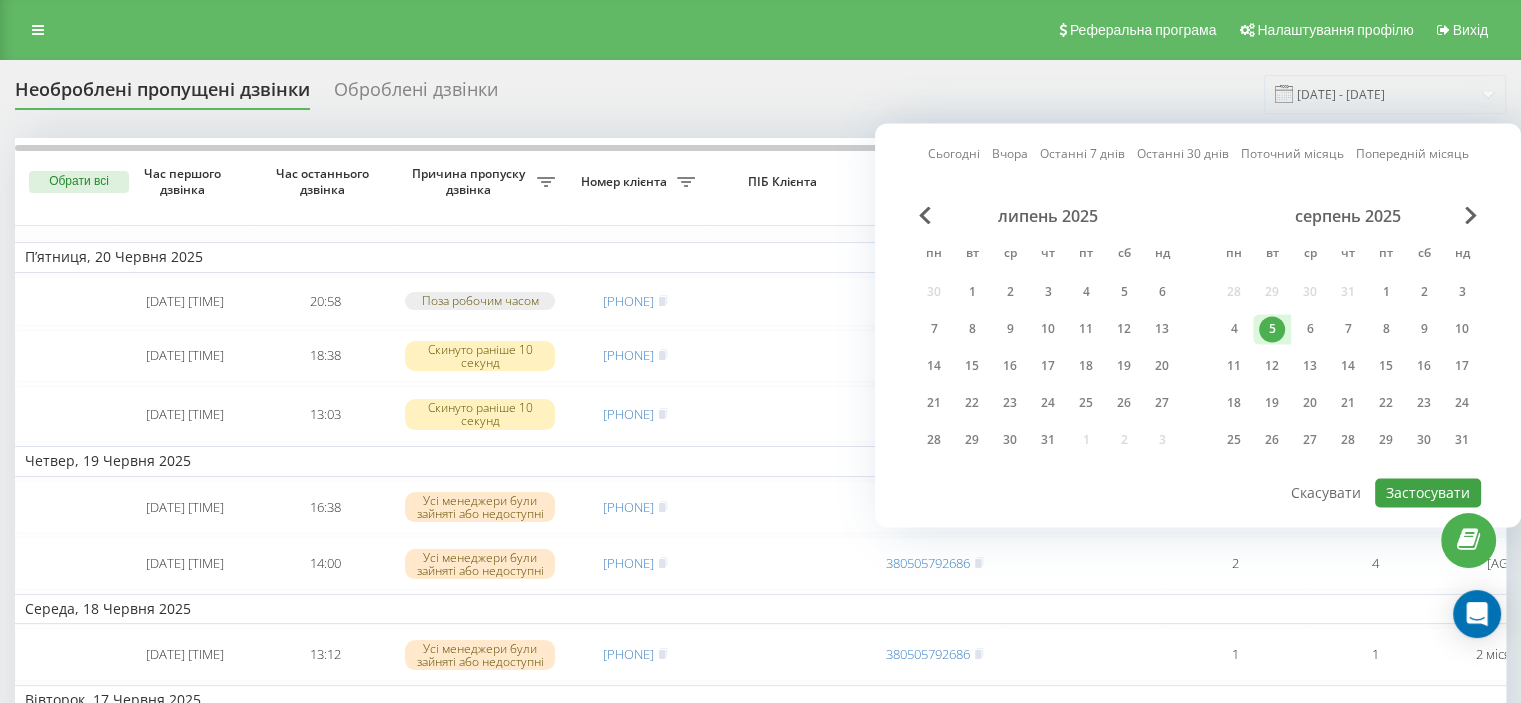 type on "05.08.2025  -  05.08.2025" 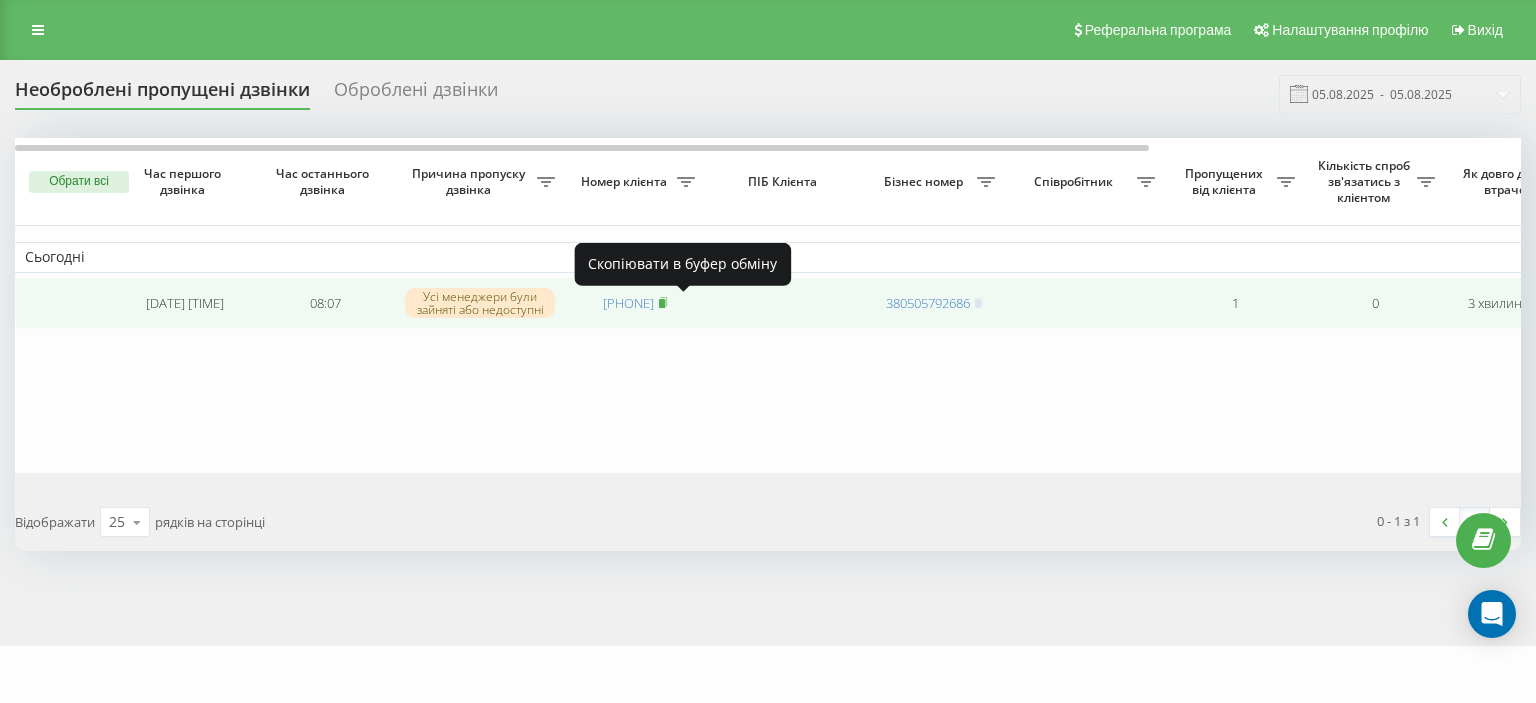 click 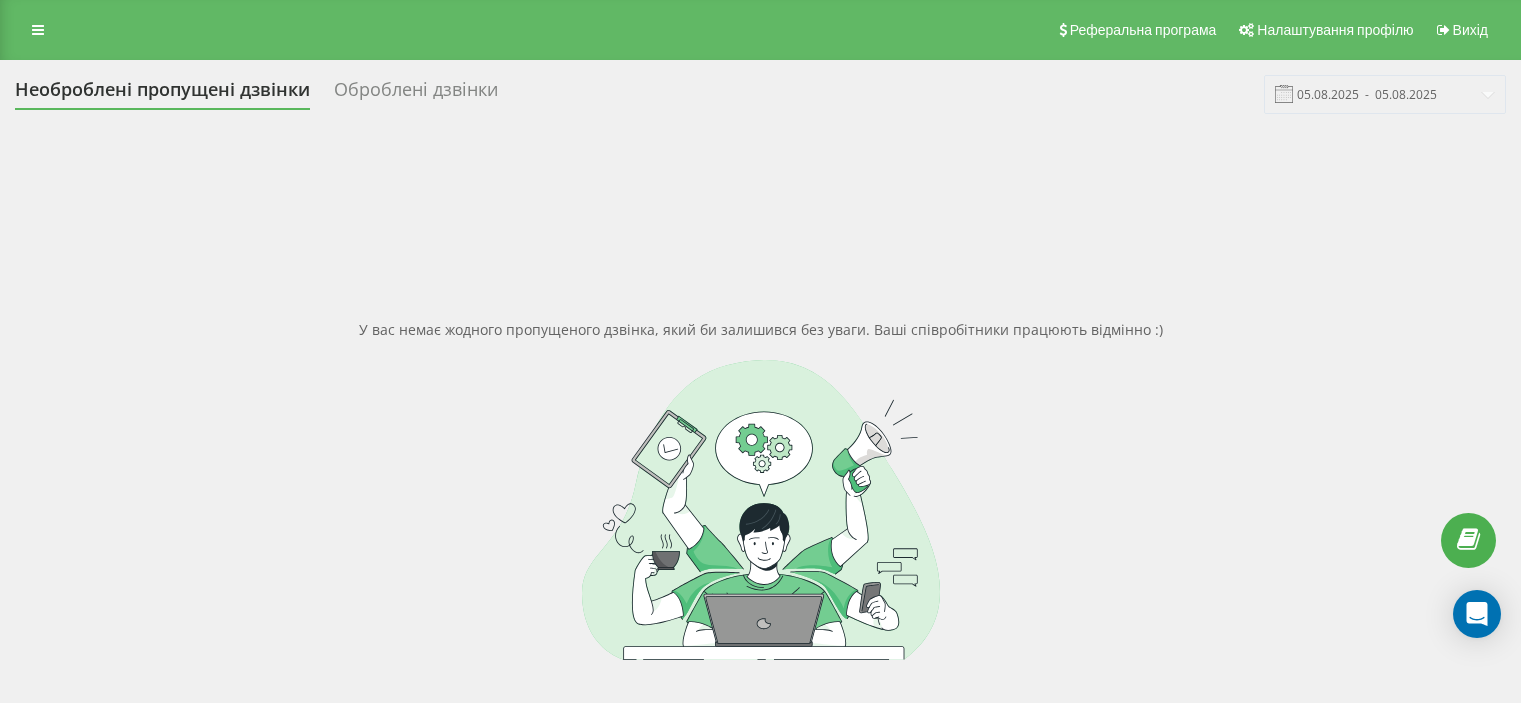 scroll, scrollTop: 0, scrollLeft: 0, axis: both 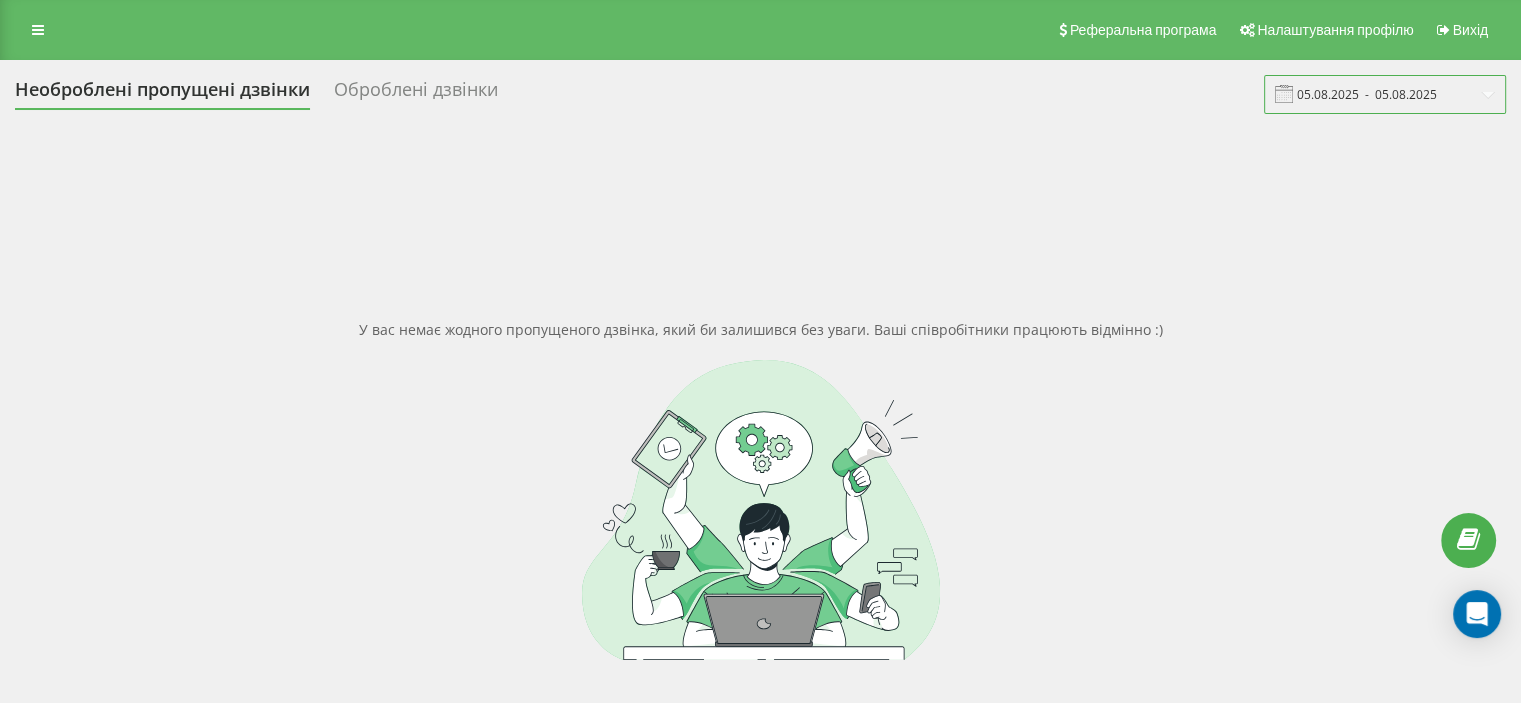 click on "05.08.2025  -  05.08.2025" at bounding box center [1385, 94] 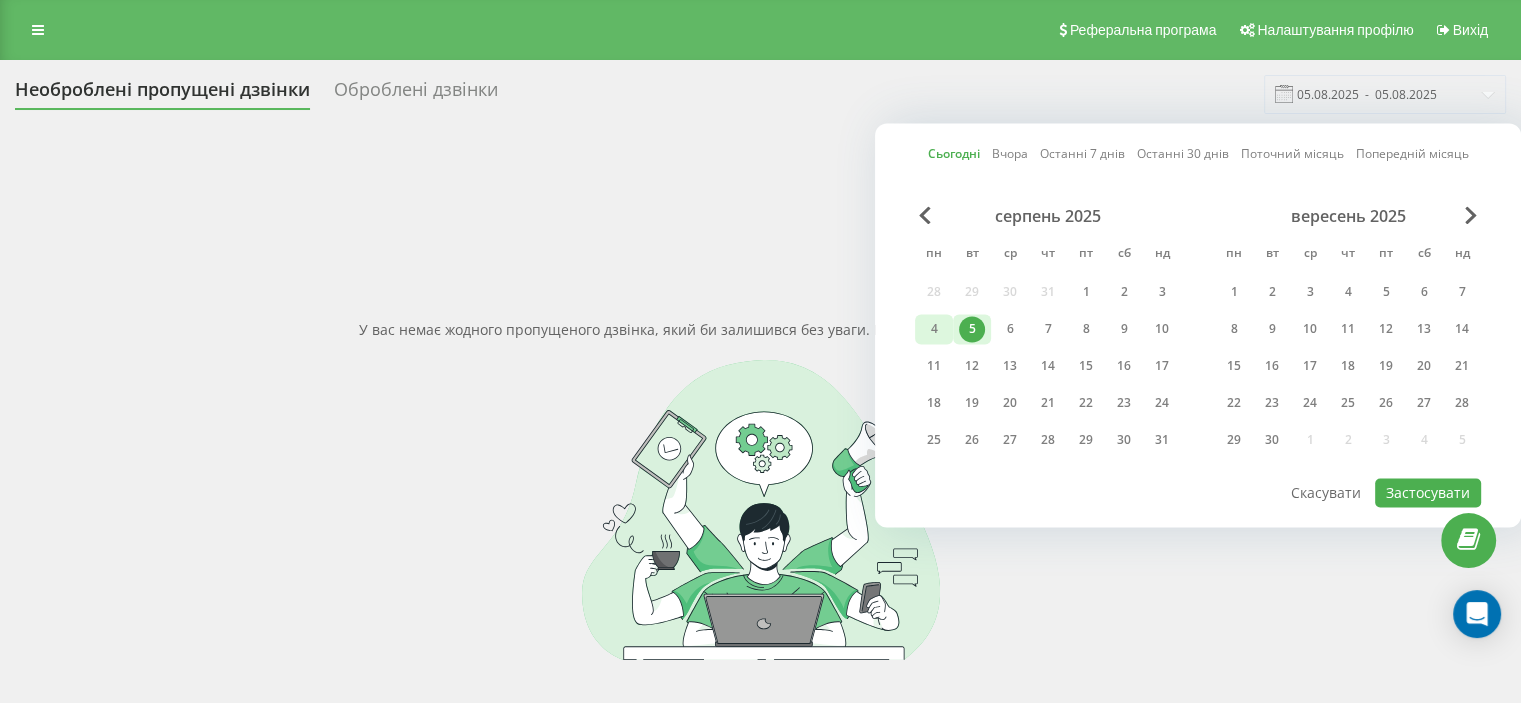 click on "4" at bounding box center (934, 329) 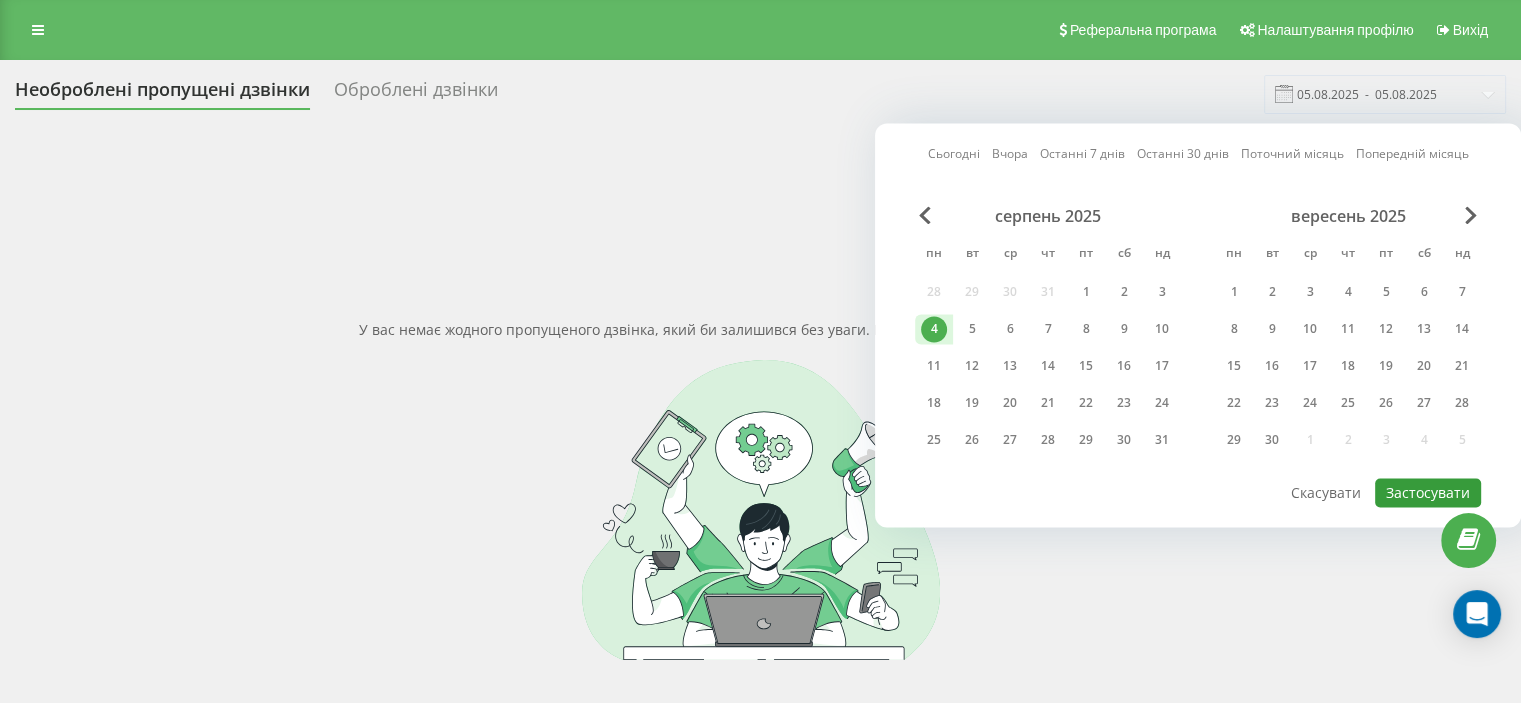 click on "Застосувати" at bounding box center [1428, 492] 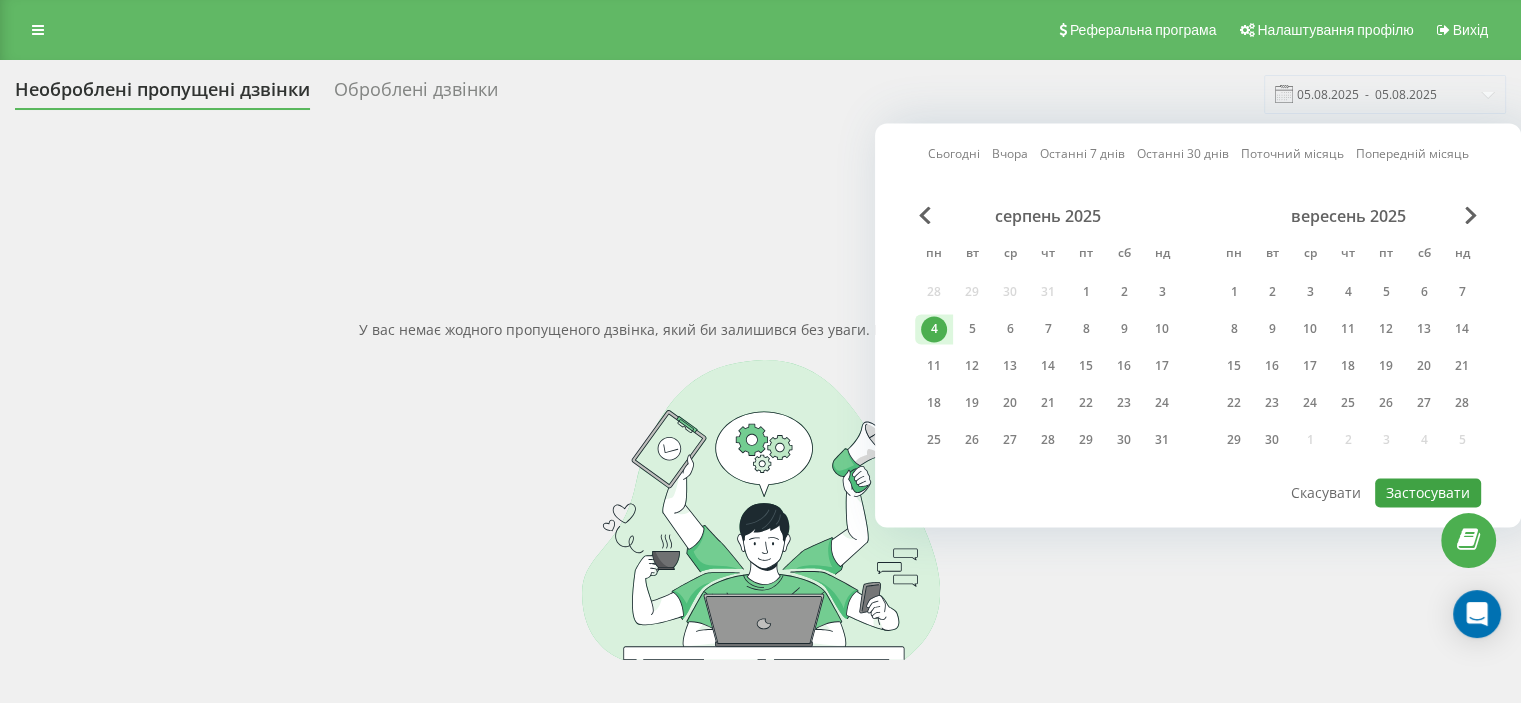 type on "04.08.2025  -  04.08.2025" 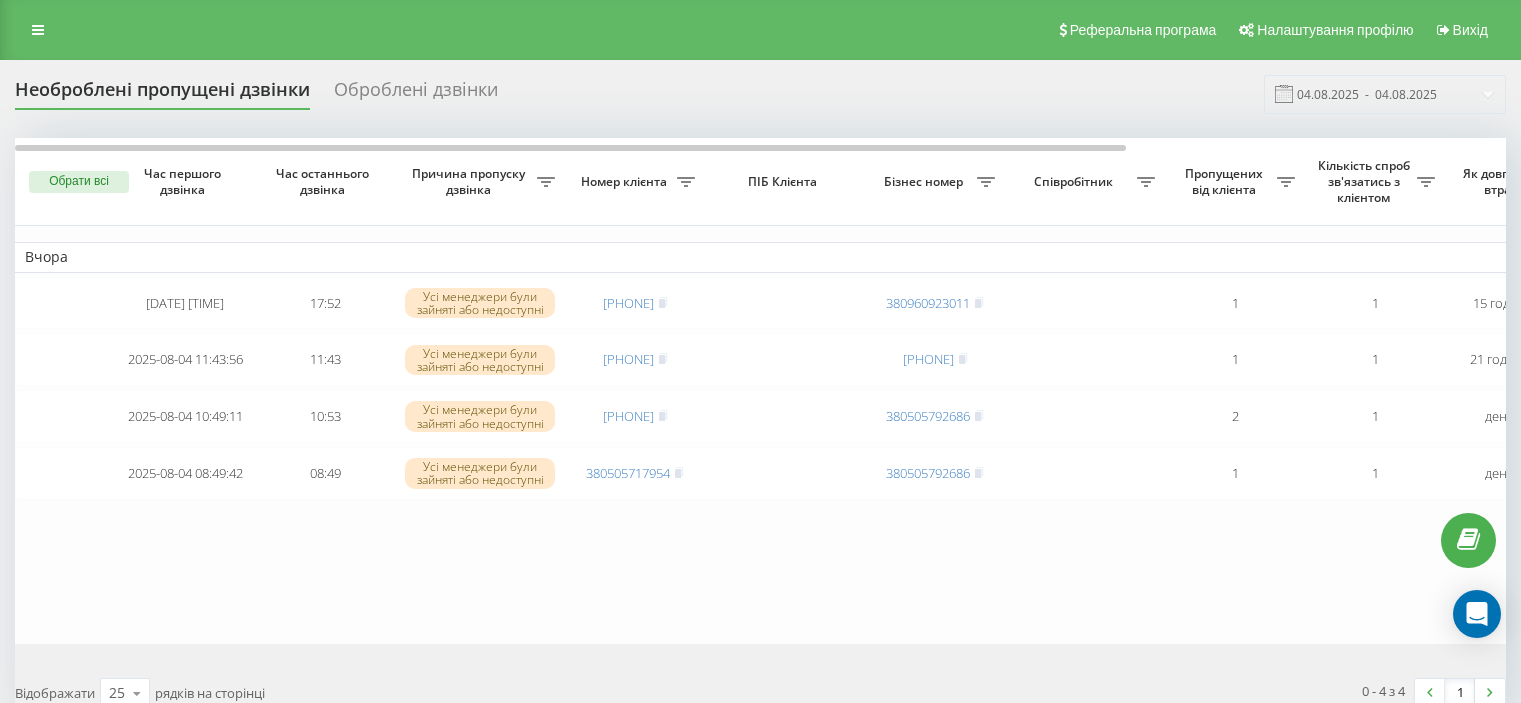 scroll, scrollTop: 0, scrollLeft: 0, axis: both 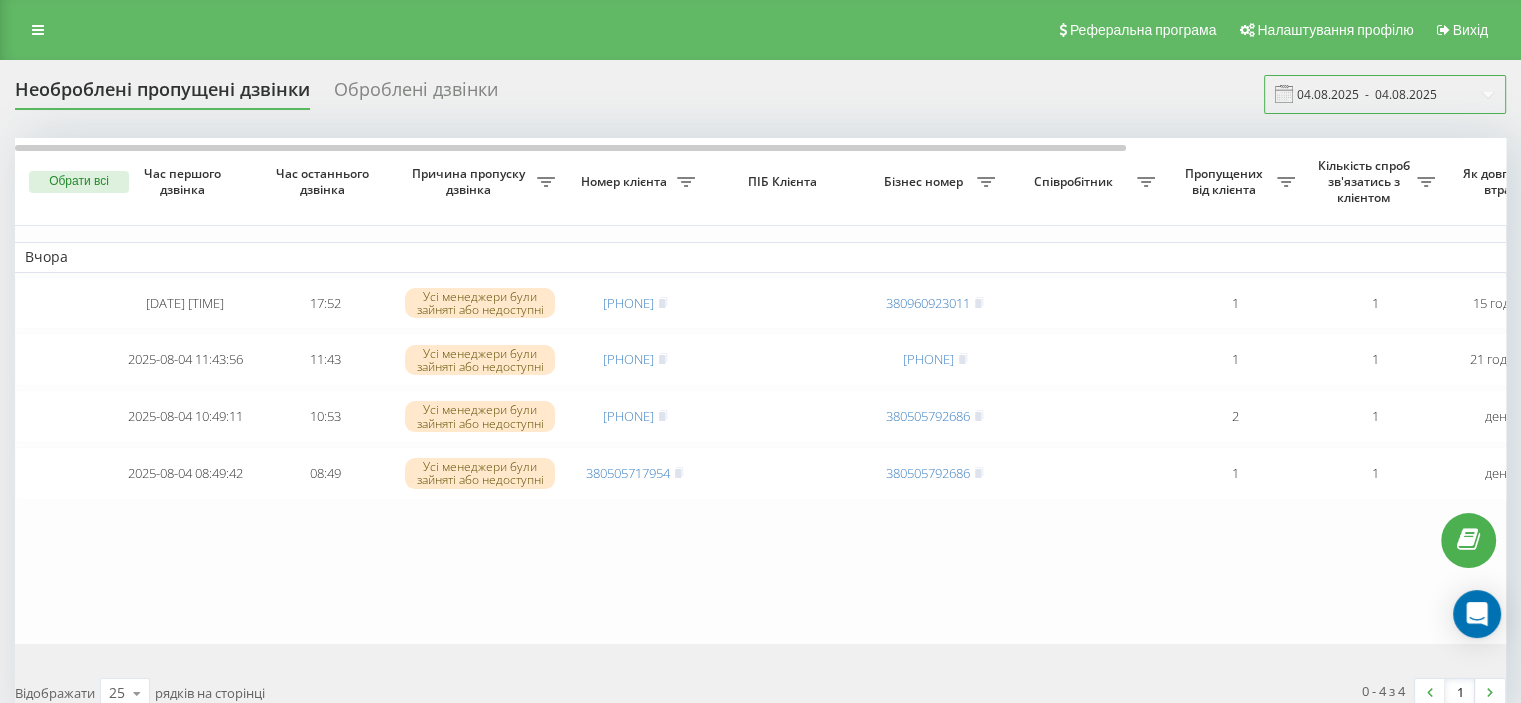 click on "04.08.2025  -  04.08.2025" at bounding box center [1385, 94] 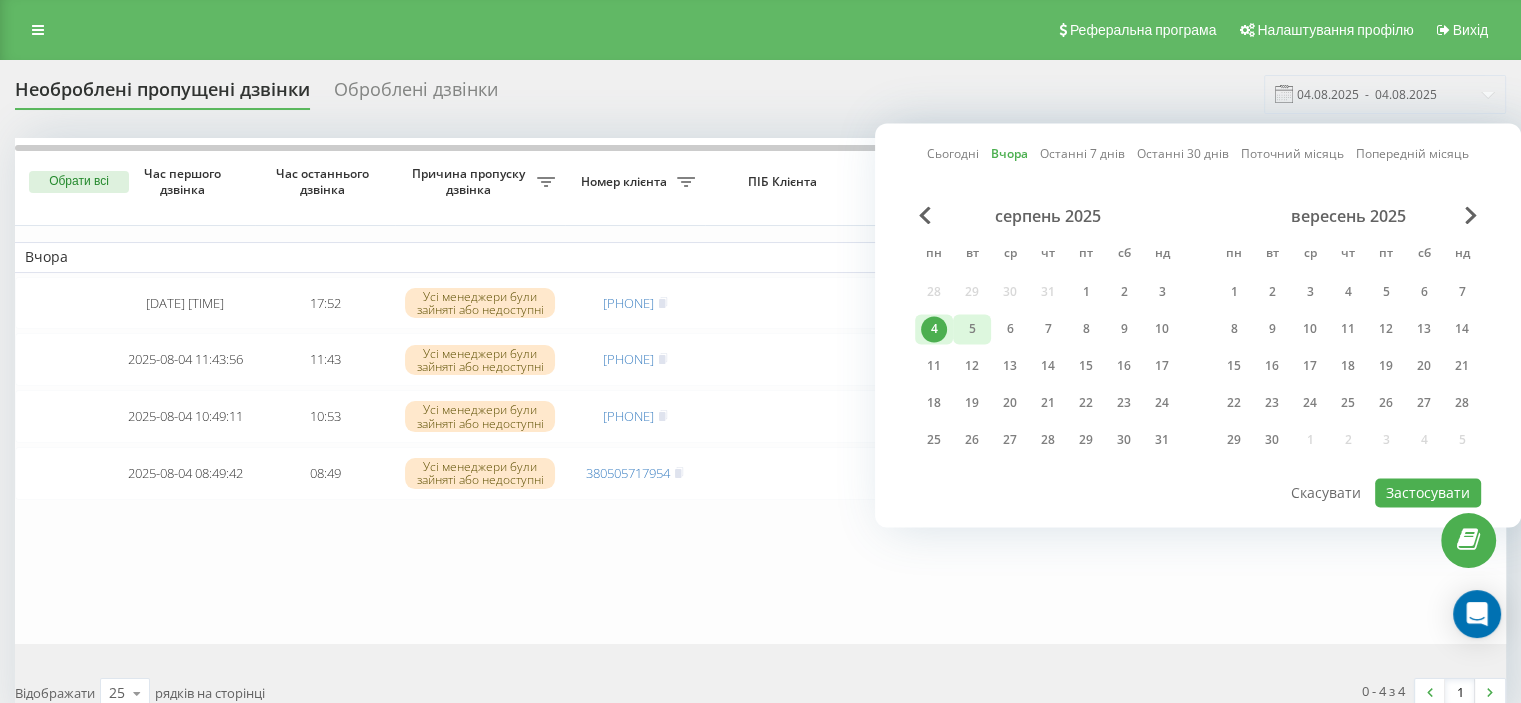 click on "5" at bounding box center (972, 329) 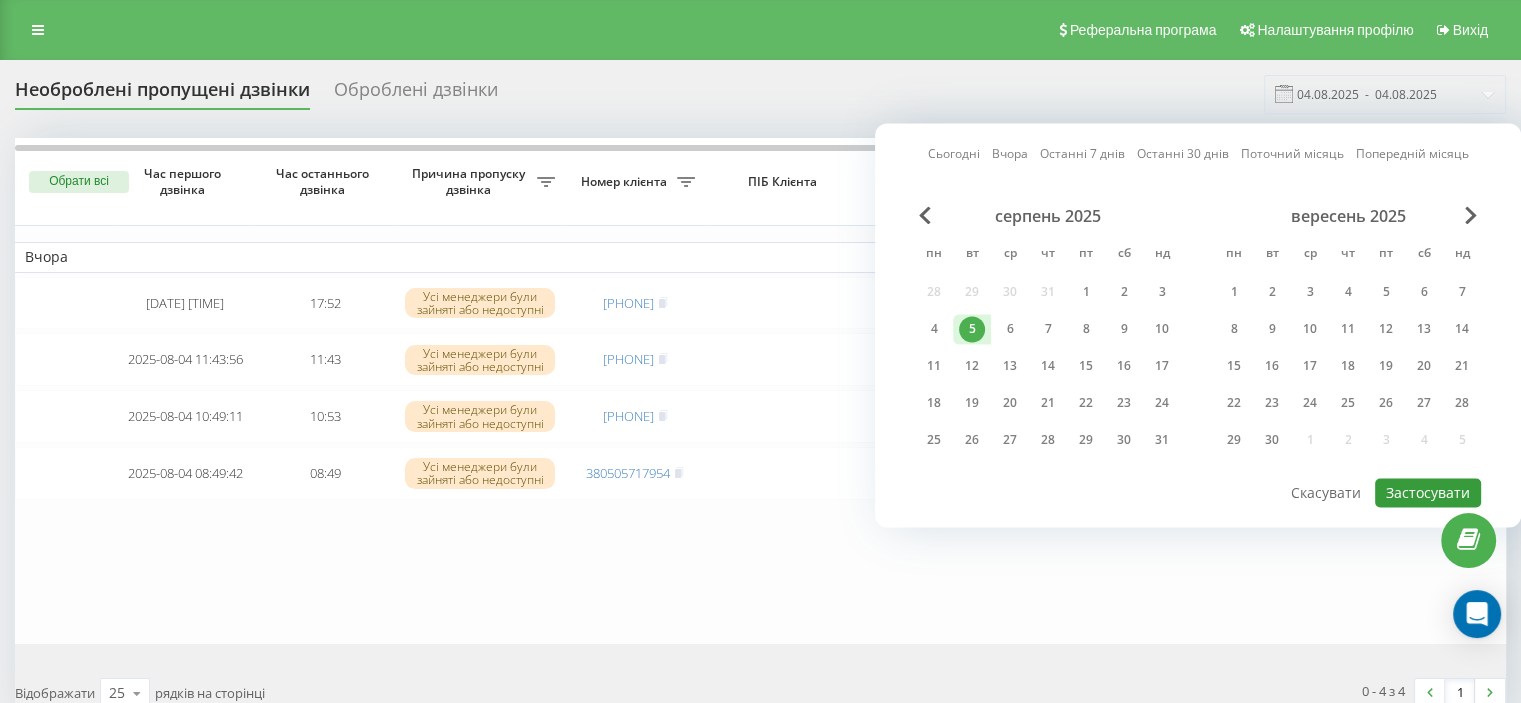 click on "Застосувати" at bounding box center (1428, 492) 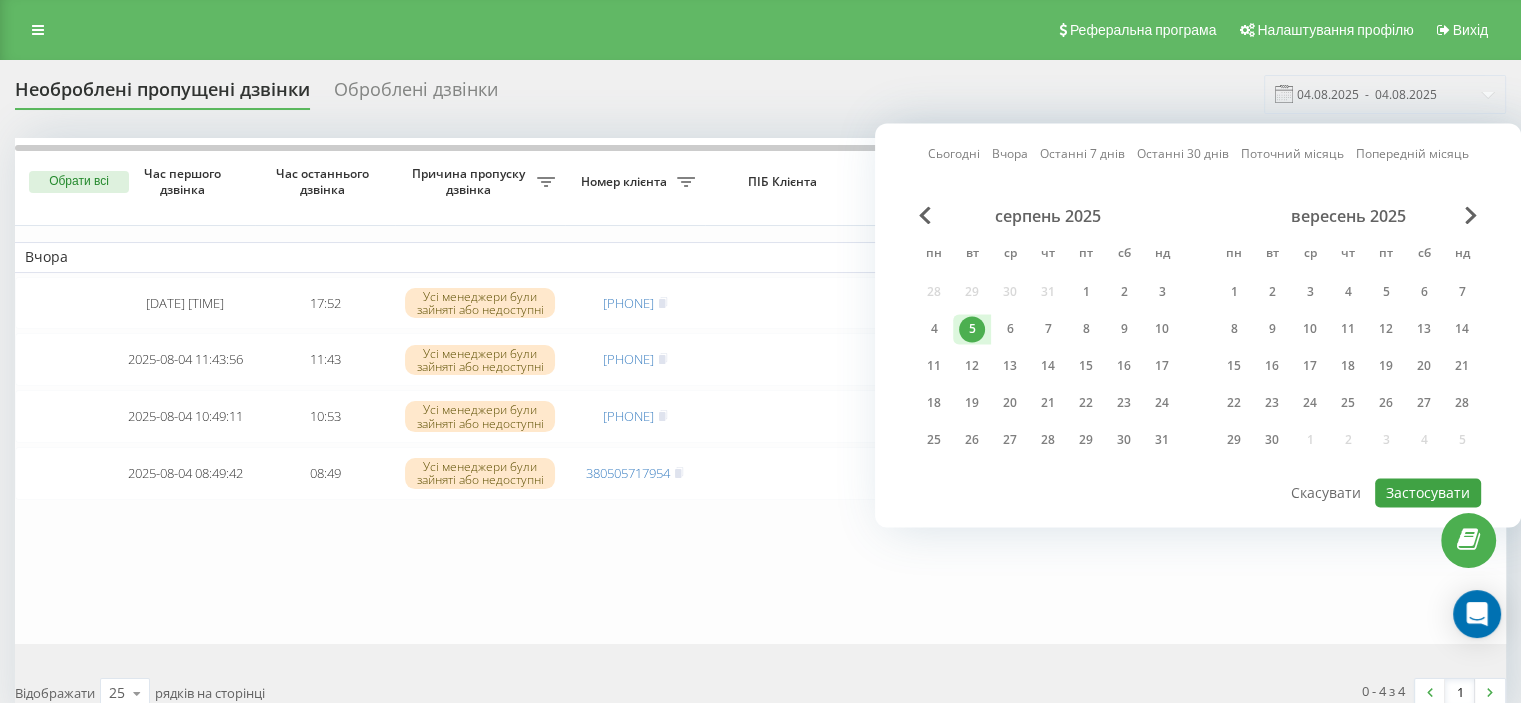 type on "05.08.2025  -  05.08.2025" 